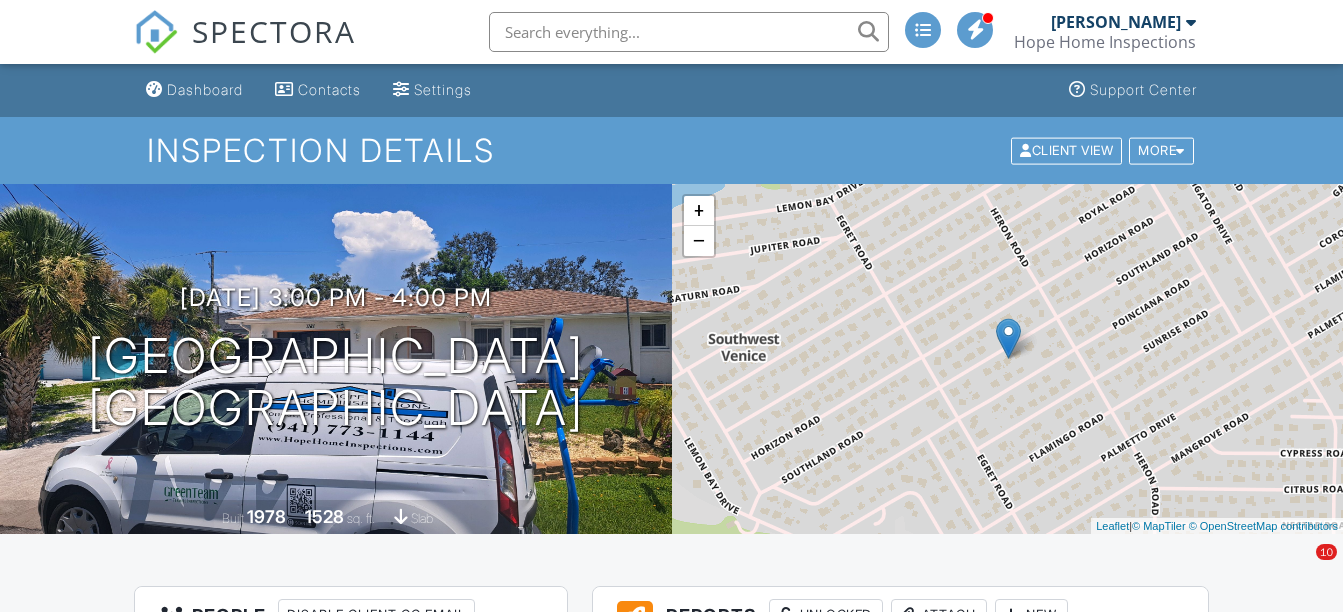 scroll, scrollTop: 0, scrollLeft: 0, axis: both 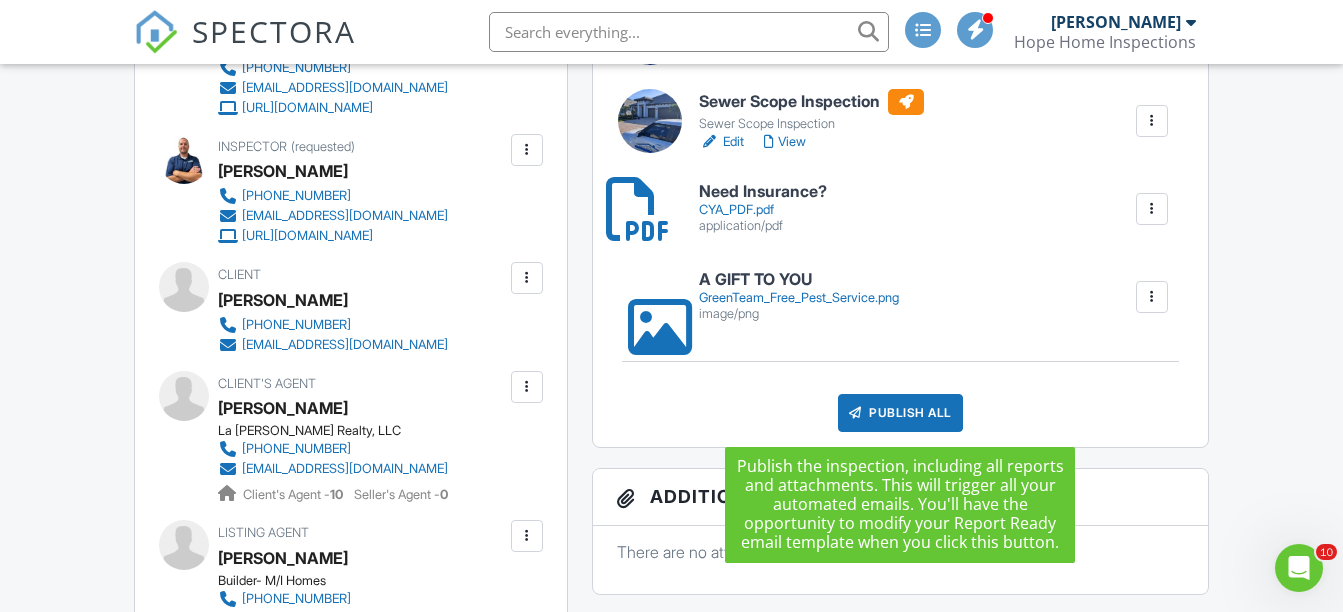 click on "Publish All" at bounding box center (900, 413) 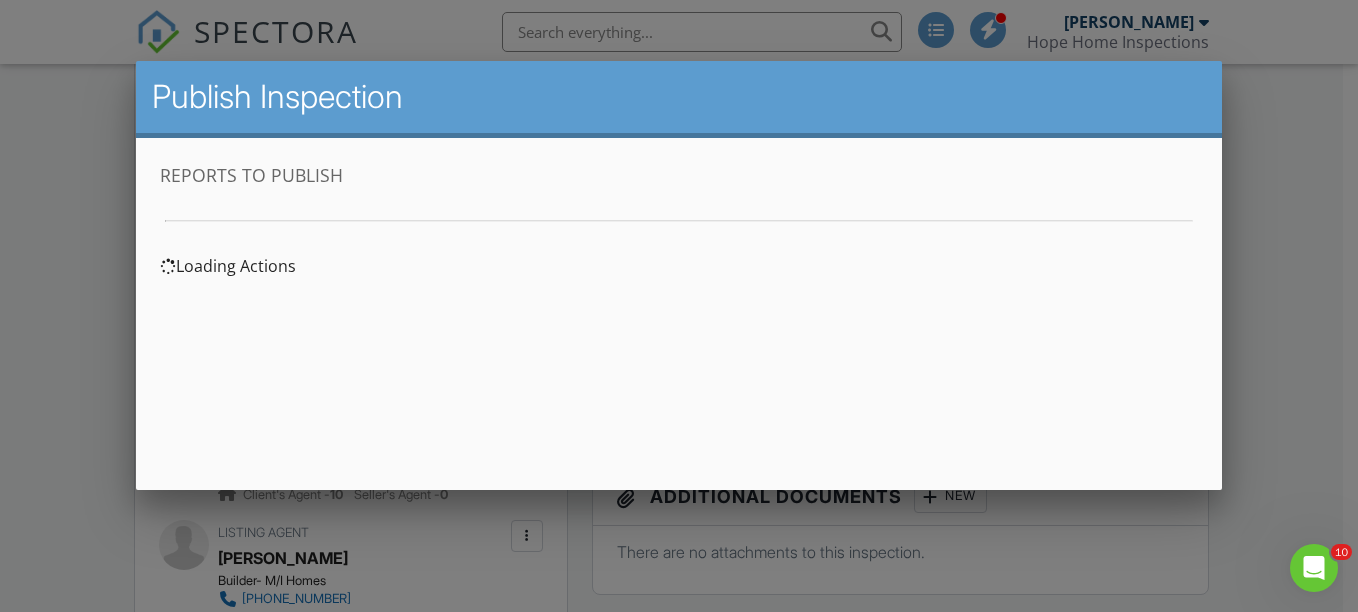 scroll, scrollTop: 0, scrollLeft: 0, axis: both 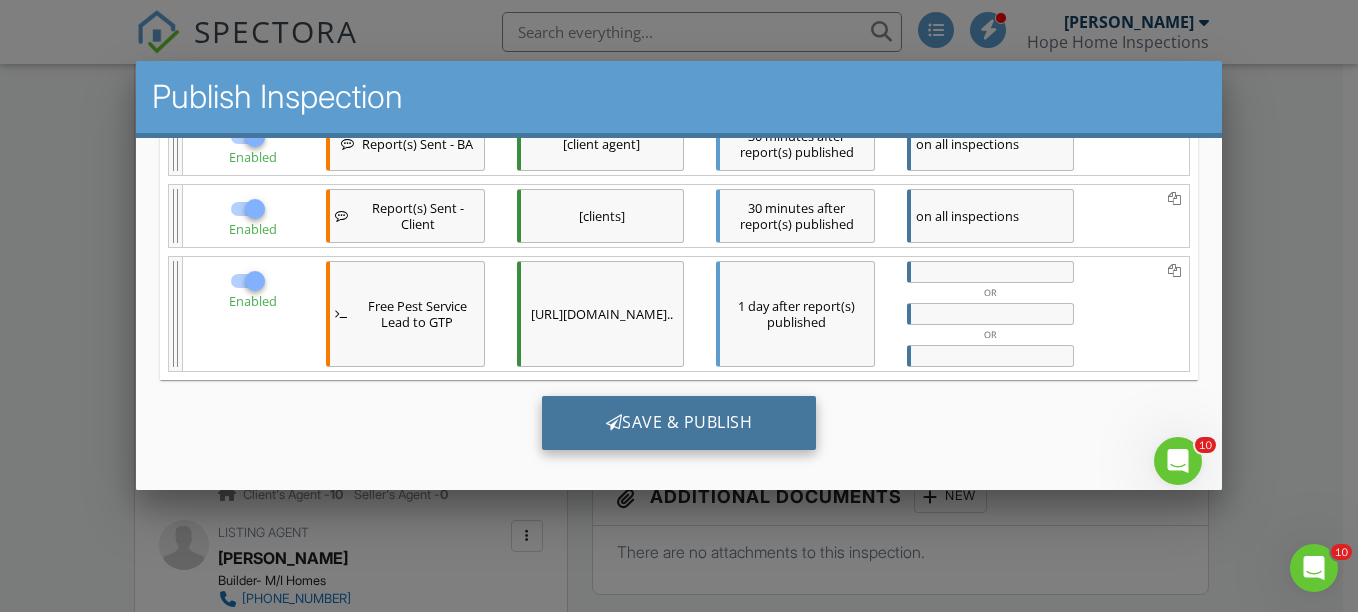 click on "Save & Publish" at bounding box center [678, 423] 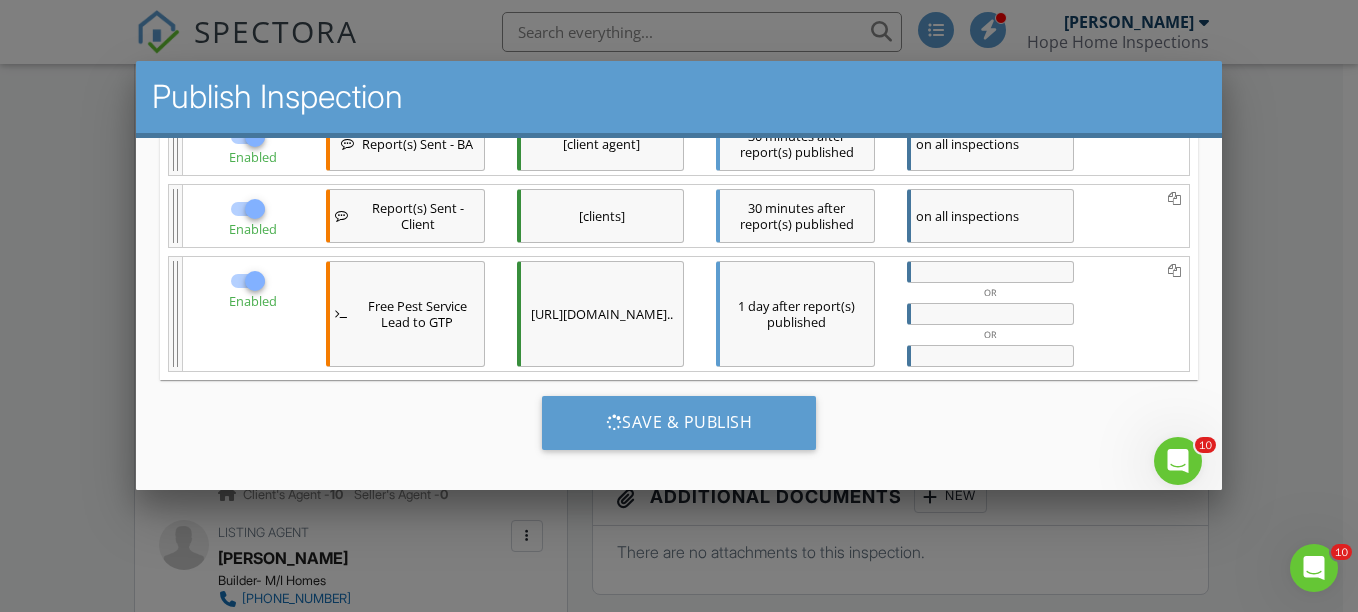 scroll, scrollTop: 786, scrollLeft: 0, axis: vertical 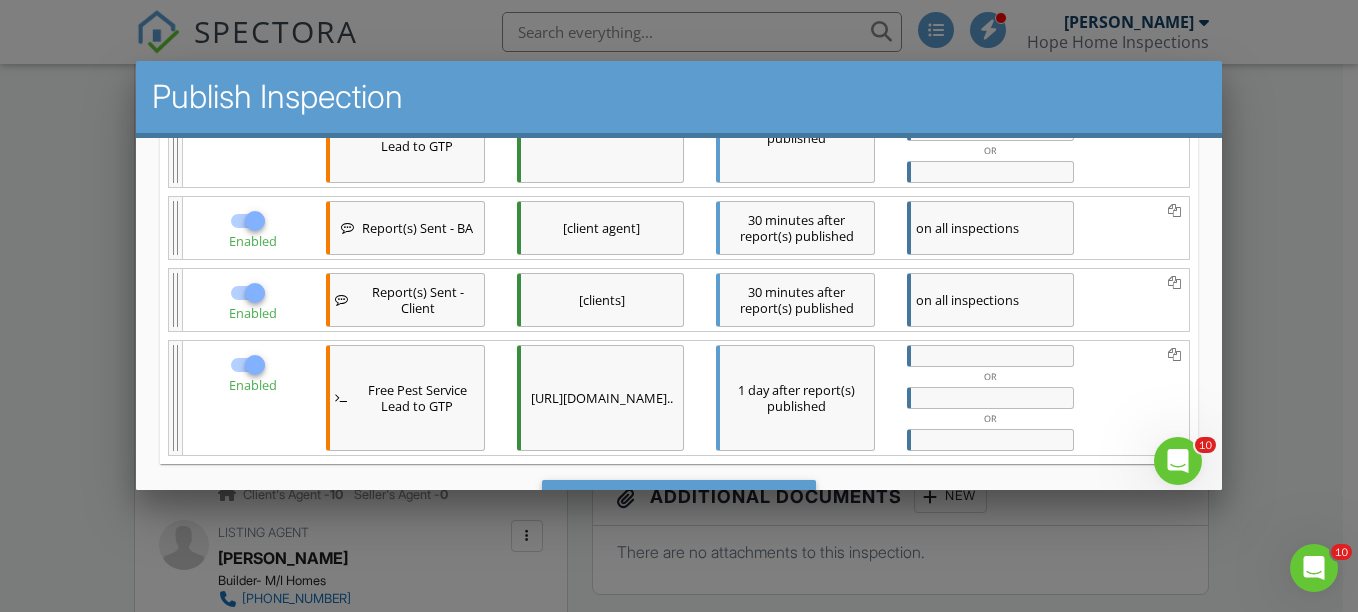 drag, startPoint x: 628, startPoint y: 427, endPoint x: 647, endPoint y: 96, distance: 331.54486 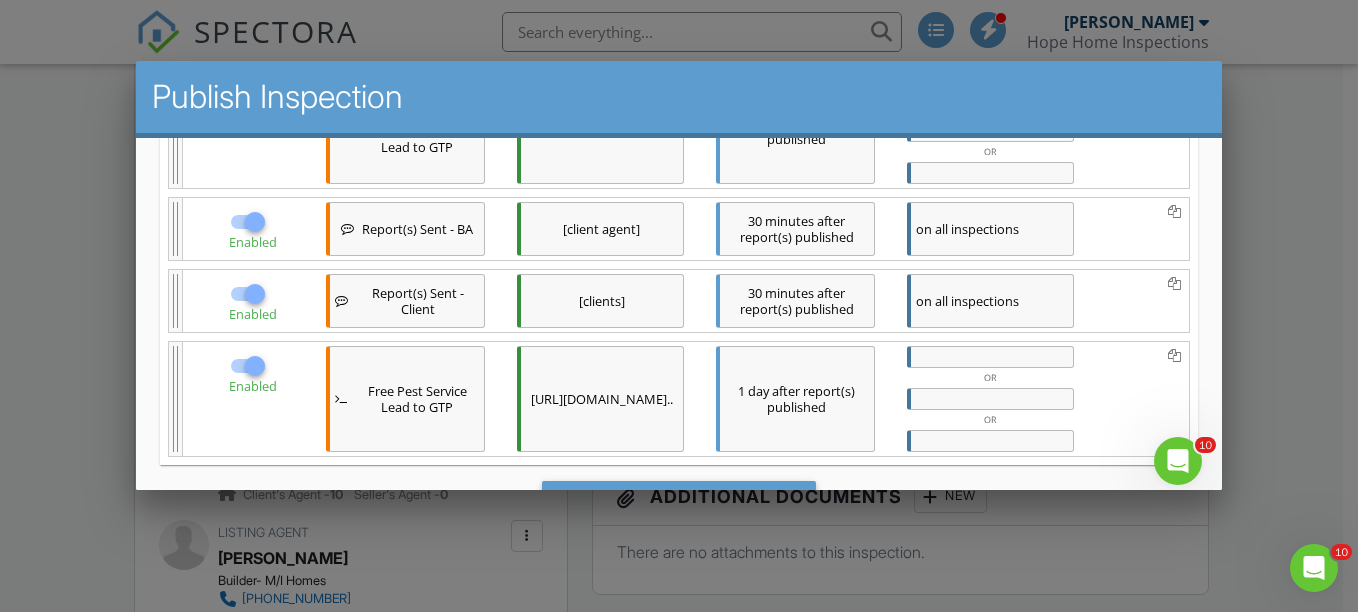 click on "Create a copy of this Action.
Create a copy of this Action.
Create a copy of this Action.
Create a copy of this Action.
Create a copy of this Action.
Create a copy of this Action.
Create a copy of this Action.
Create a copy of this Action.
Reports to Publish     Full Home Inspection     Sewer Scope Inspection
Select the actions you want to trigger when publishing your
Inspection.
If you don't want one of your actions to trigger make sure to turn
it off!
Actions going out in next 24hrs
8 Actions
Enabled" at bounding box center [678, -46] 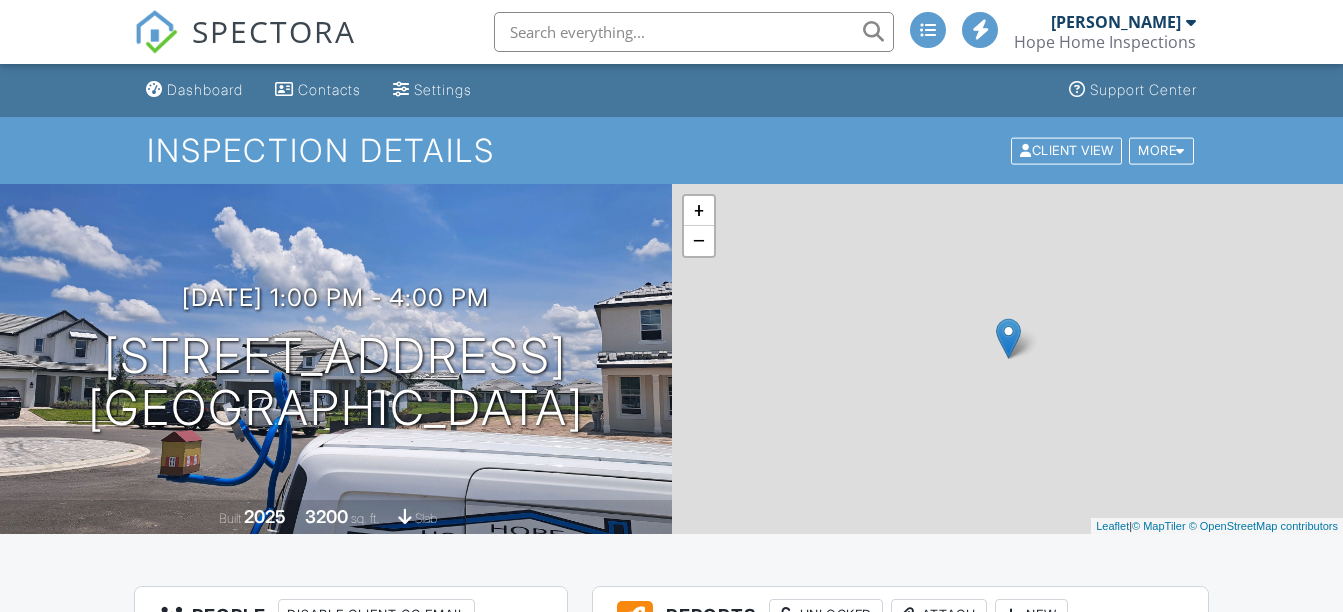 scroll, scrollTop: 0, scrollLeft: 0, axis: both 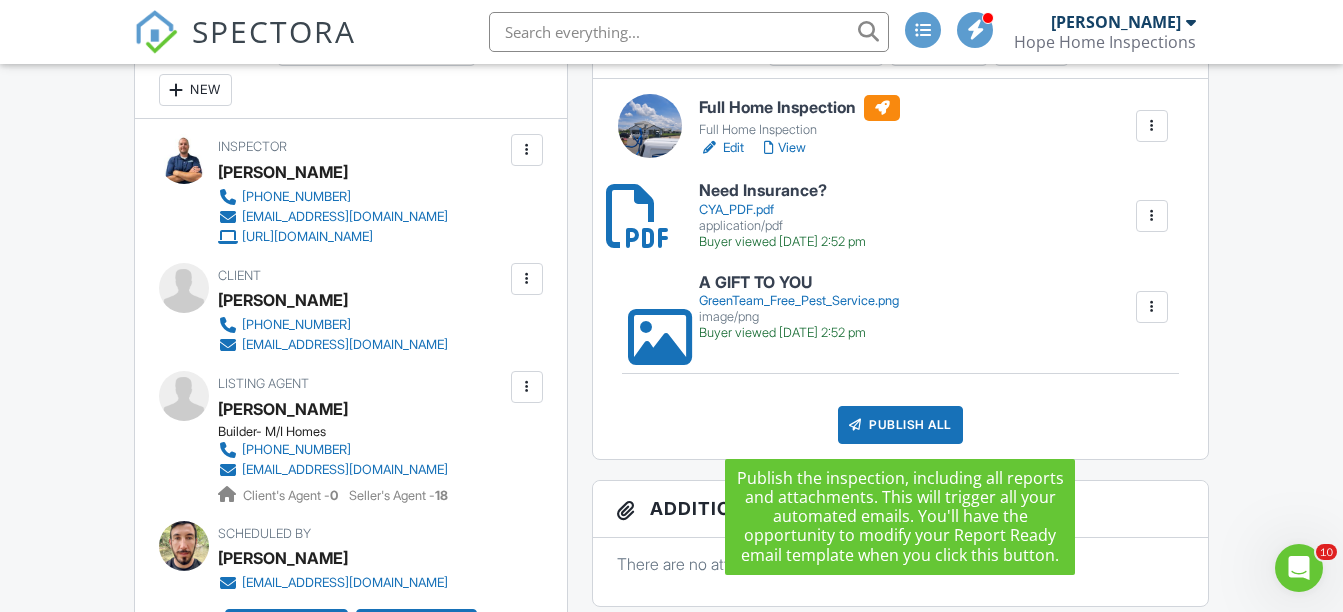 click on "Publish All" at bounding box center [900, 425] 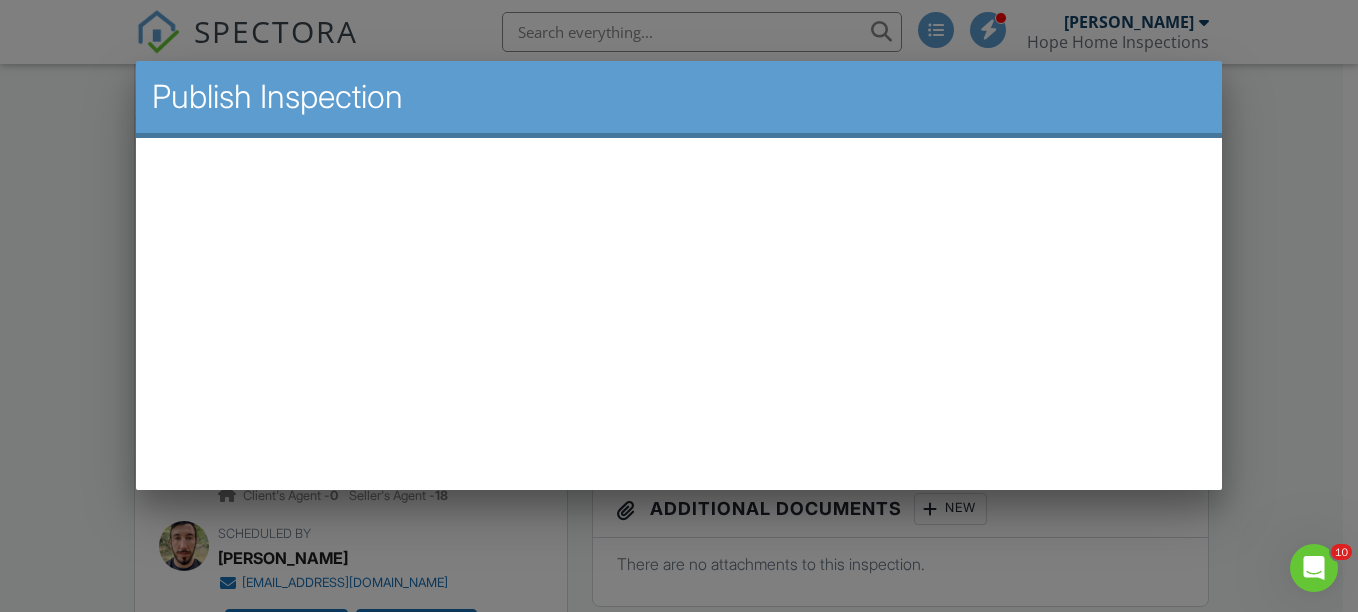 scroll, scrollTop: 0, scrollLeft: 0, axis: both 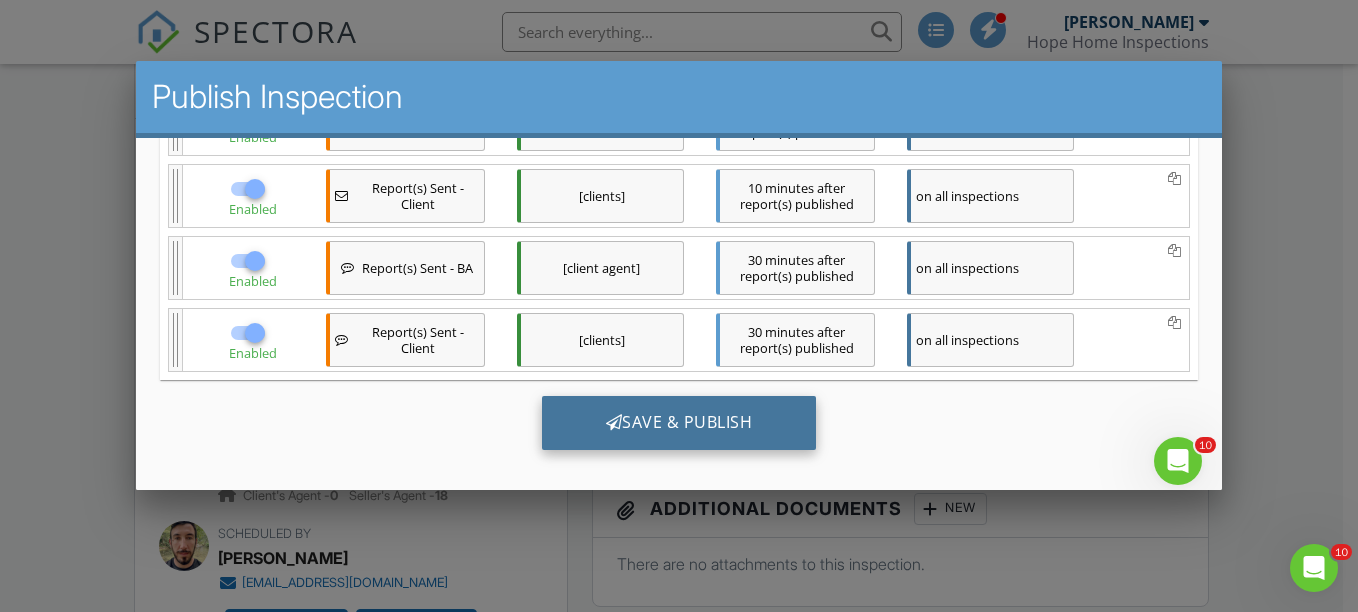 click on "Save & Publish" at bounding box center (678, 423) 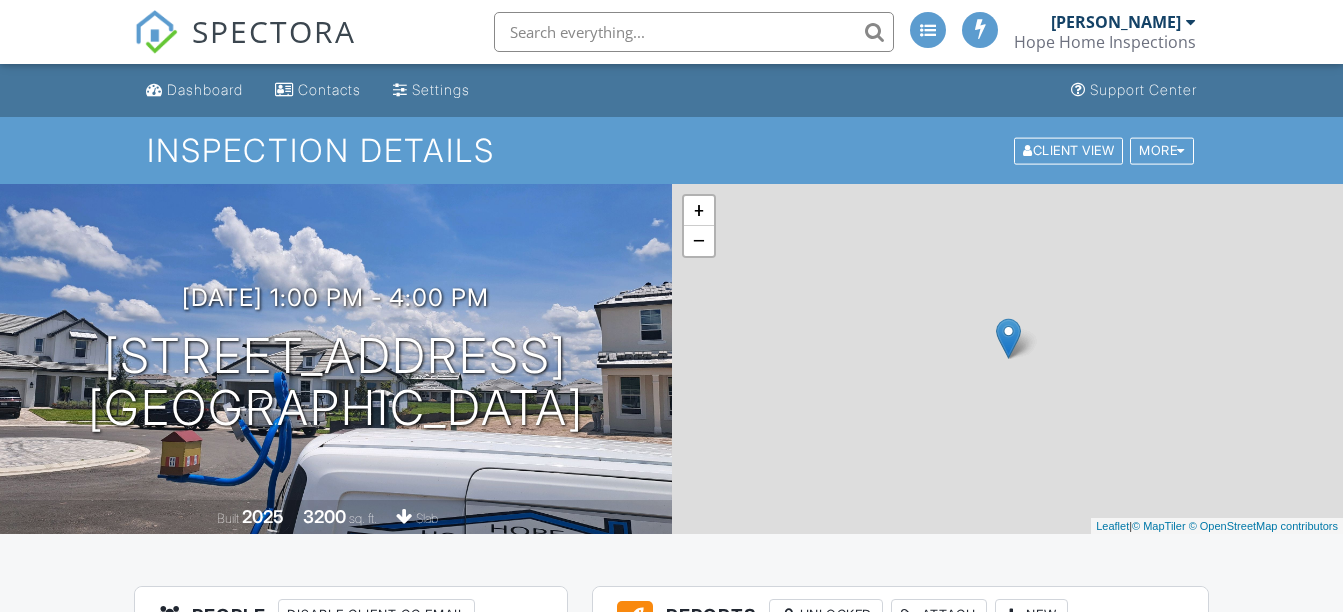 scroll, scrollTop: 0, scrollLeft: 0, axis: both 